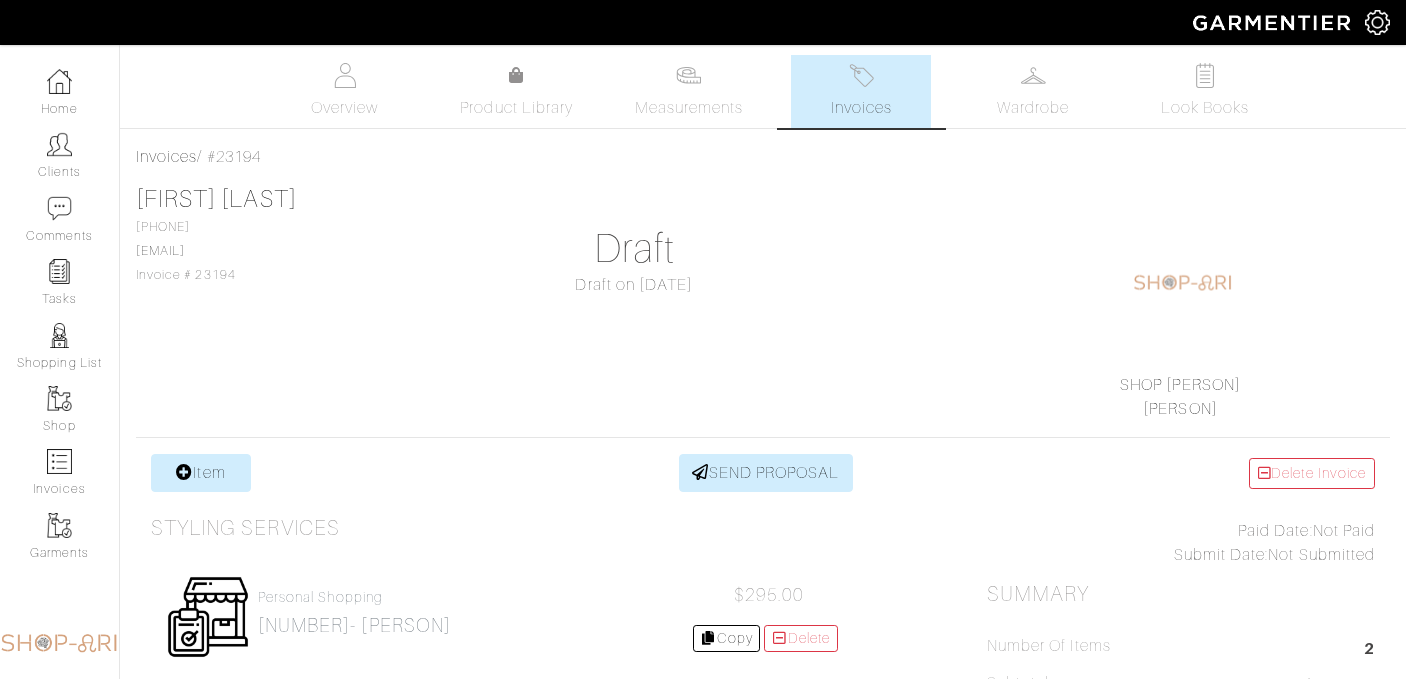 scroll, scrollTop: 0, scrollLeft: 0, axis: both 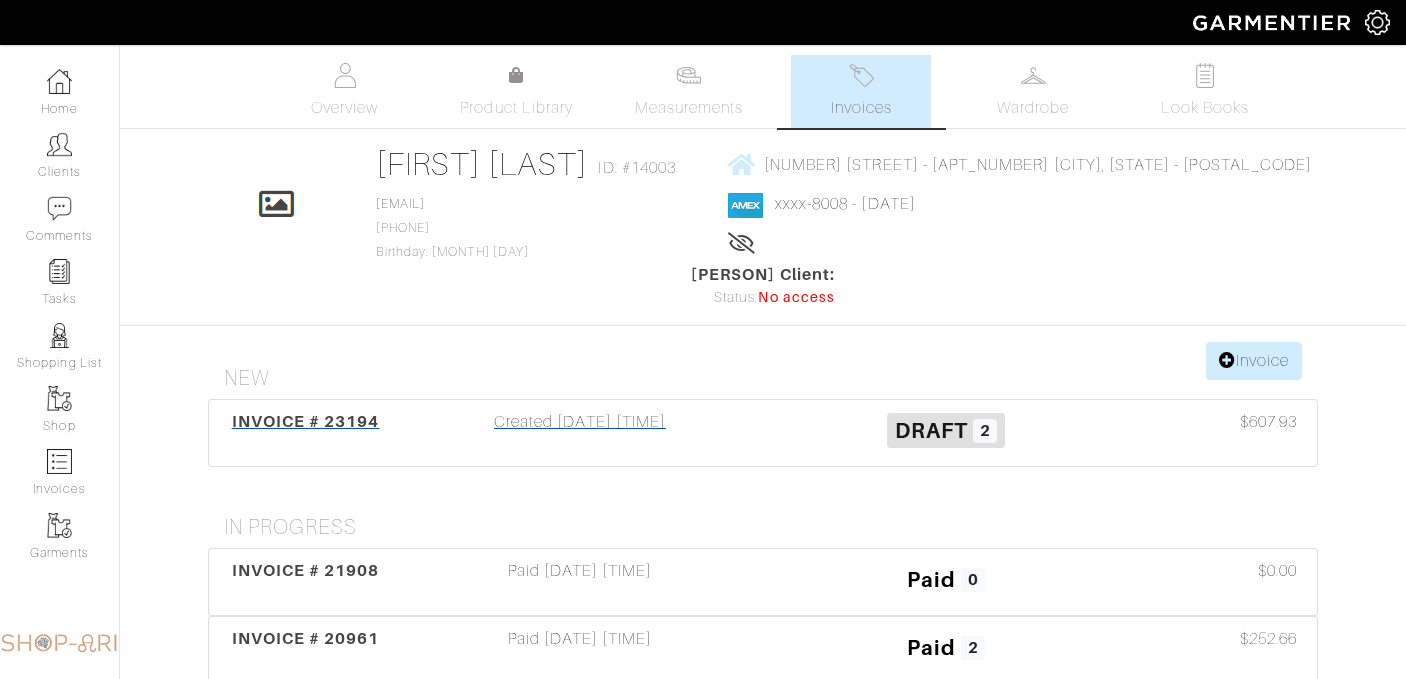 click on "Created 04/14/25 05:53PM" at bounding box center (580, 433) 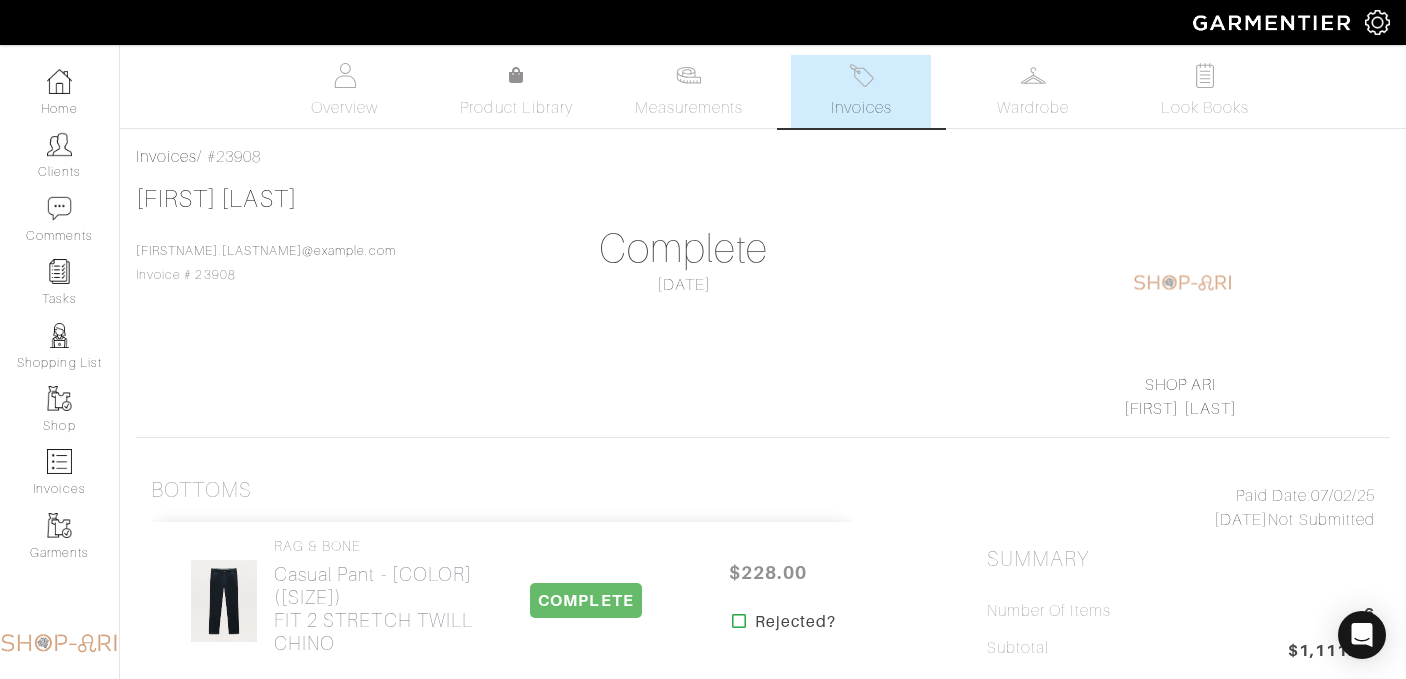 scroll, scrollTop: 88, scrollLeft: 0, axis: vertical 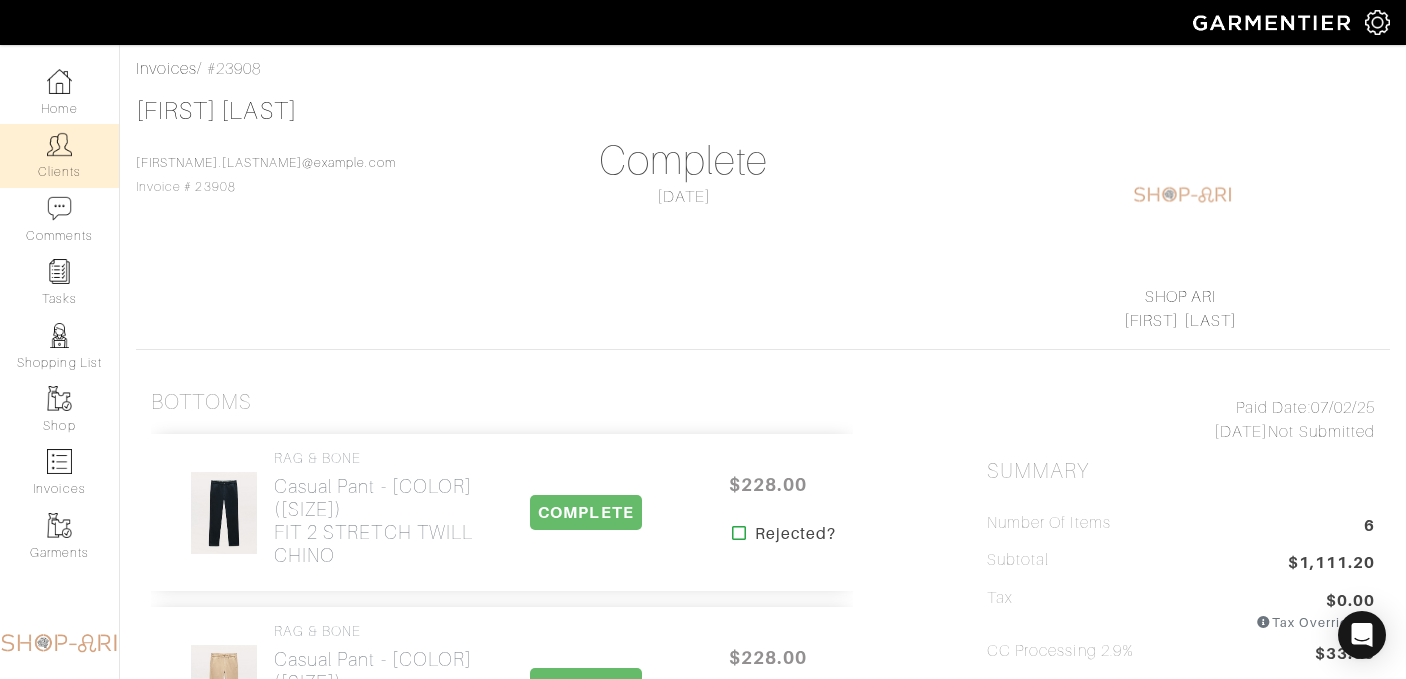 click on "Clients" at bounding box center (59, 155) 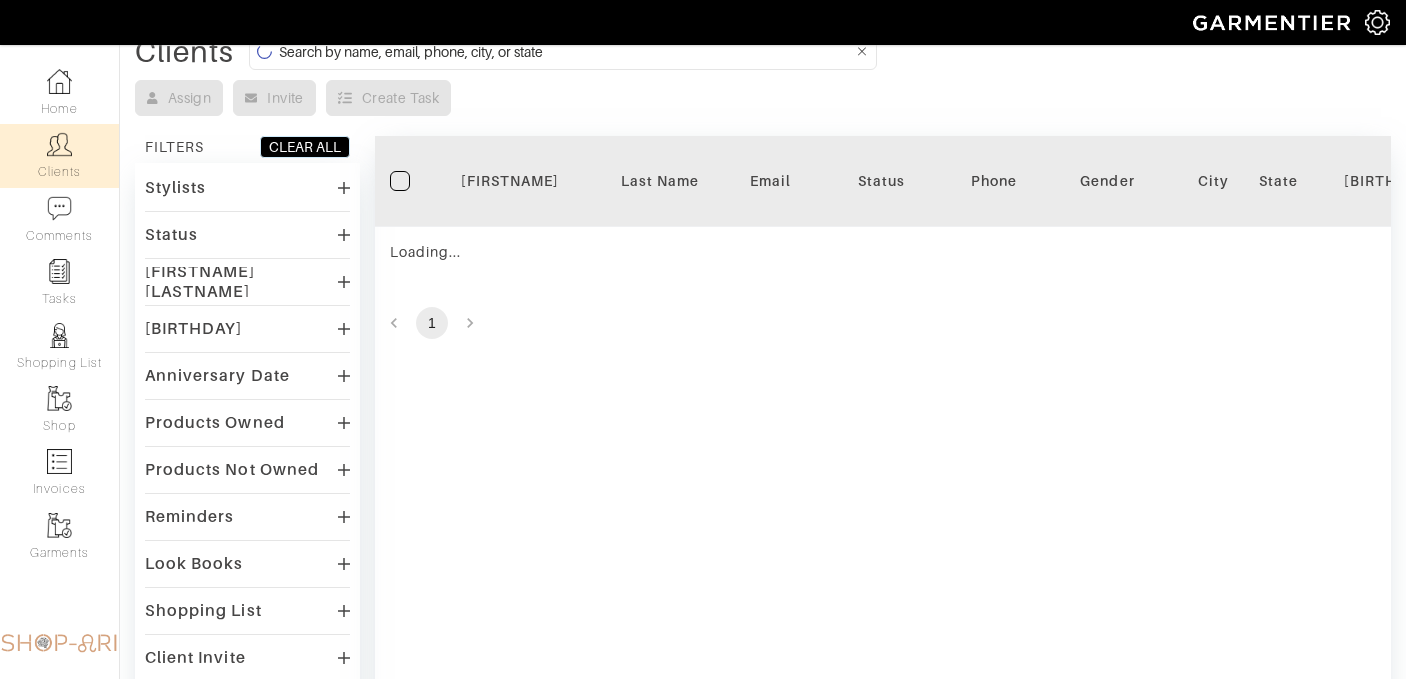 scroll, scrollTop: 0, scrollLeft: 0, axis: both 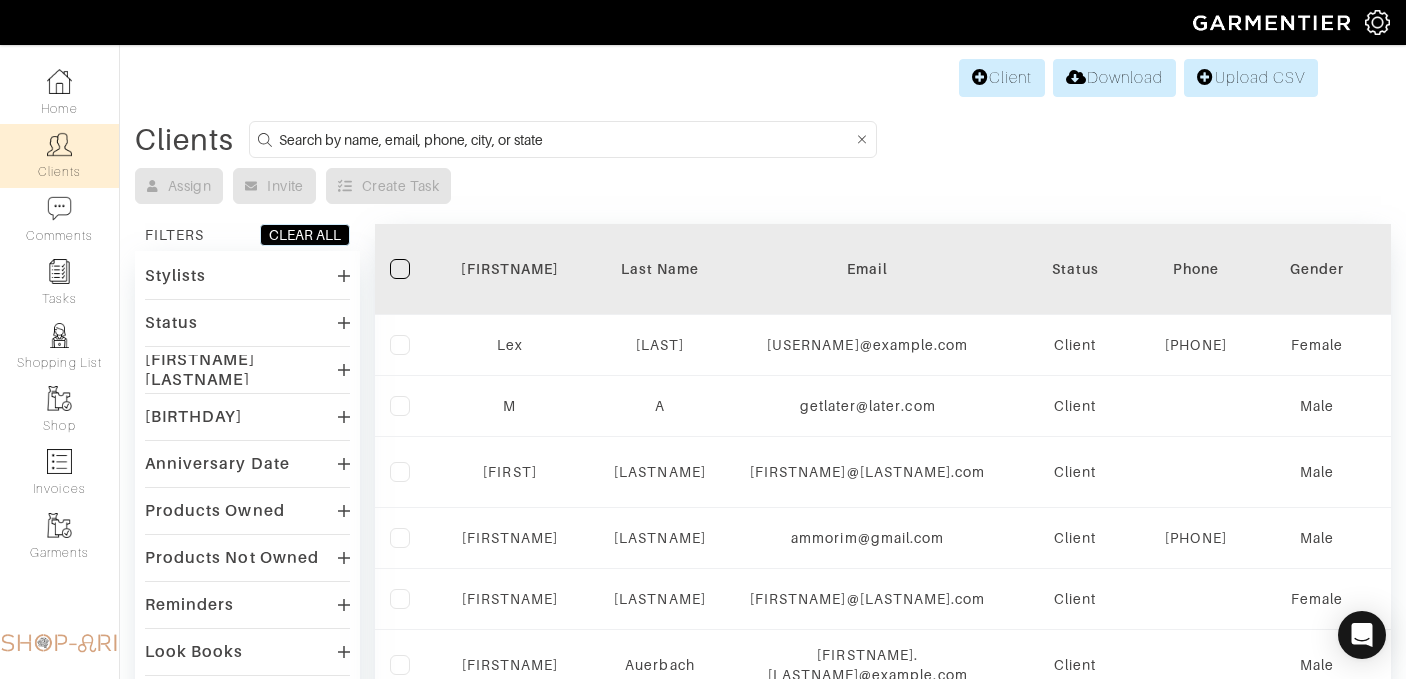 click at bounding box center [566, 139] 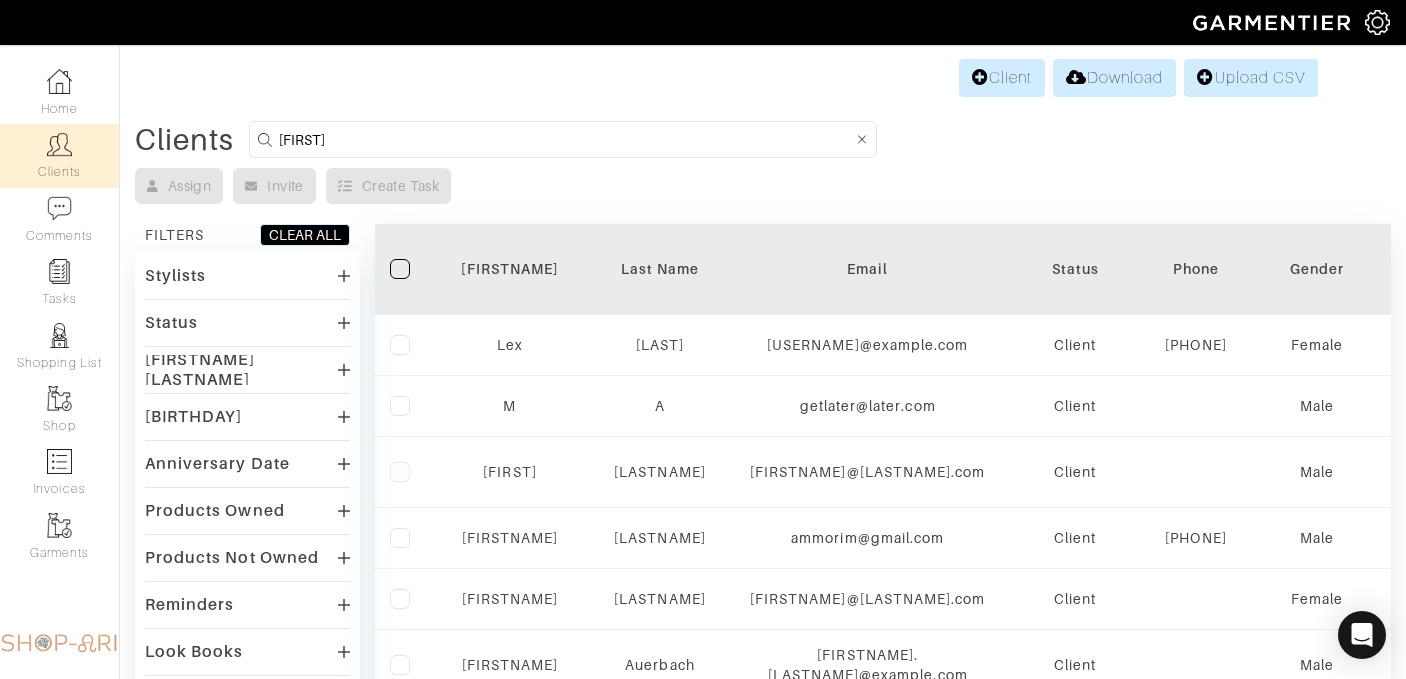 type on "amit" 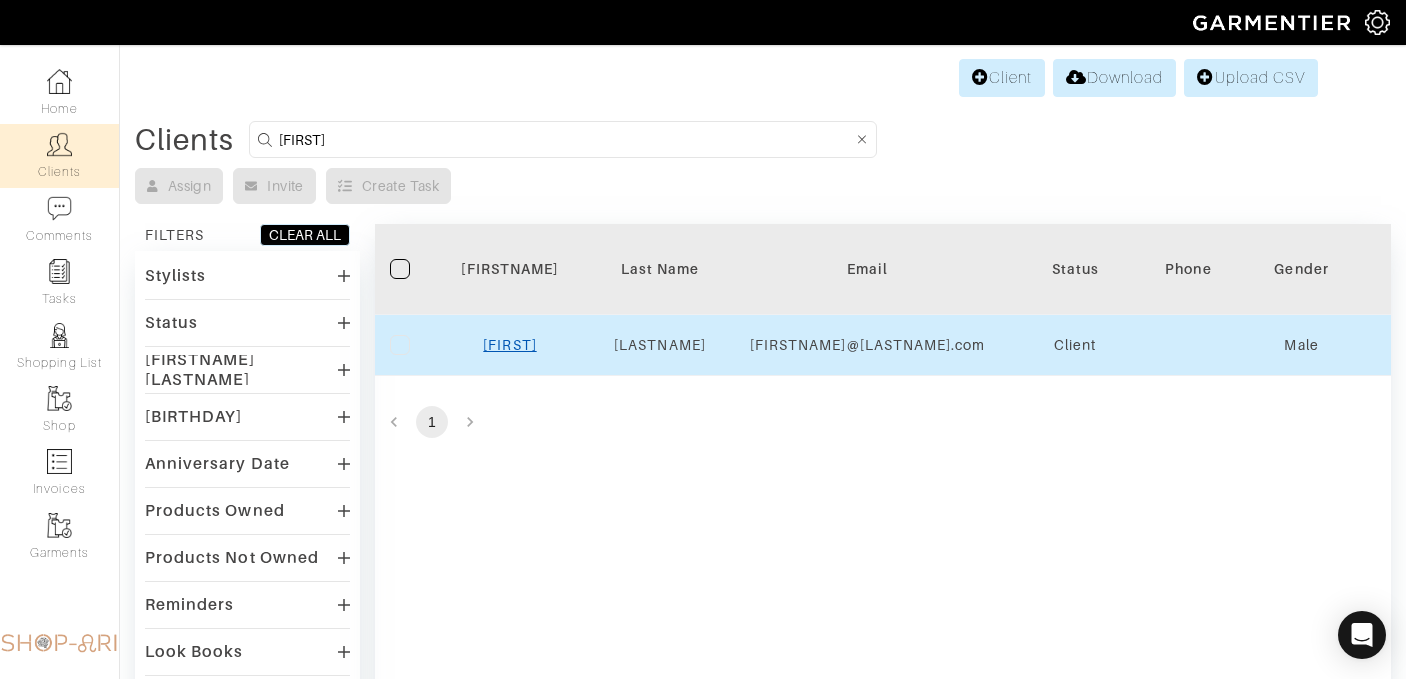 click on "Amit" at bounding box center (509, 345) 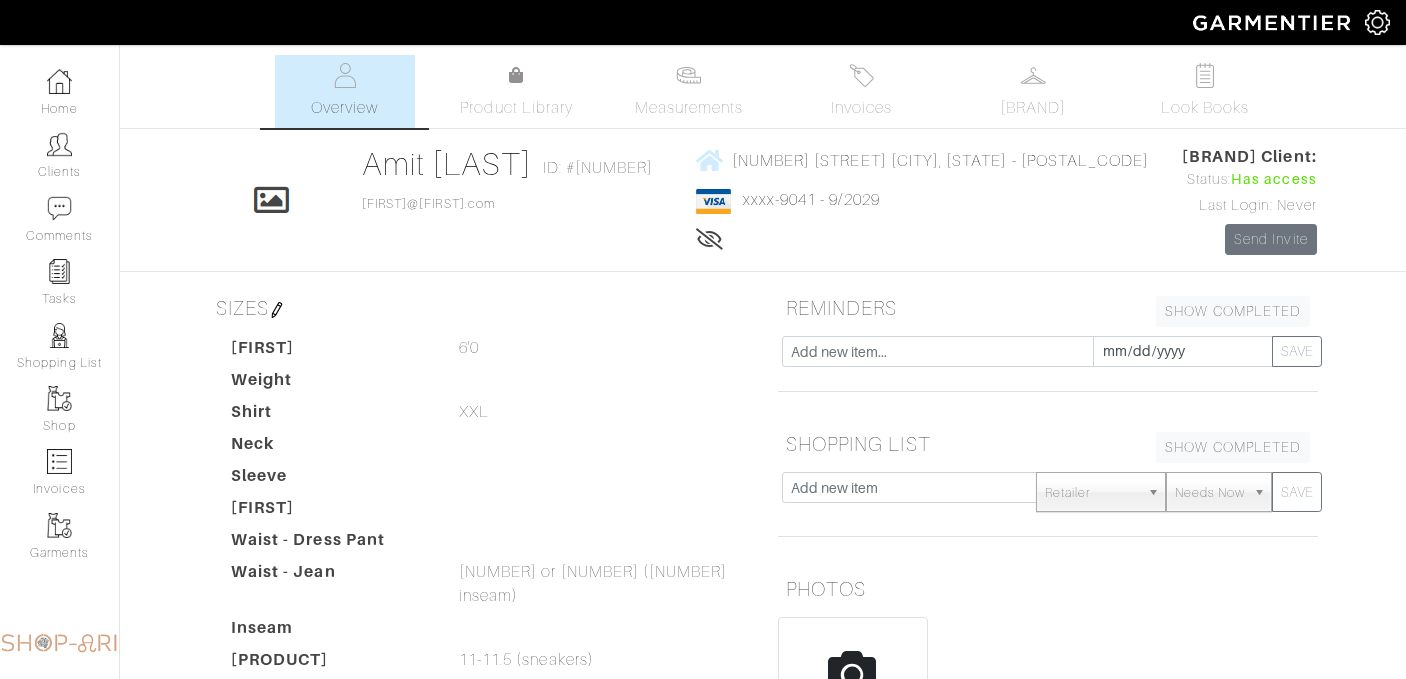 scroll, scrollTop: 0, scrollLeft: 0, axis: both 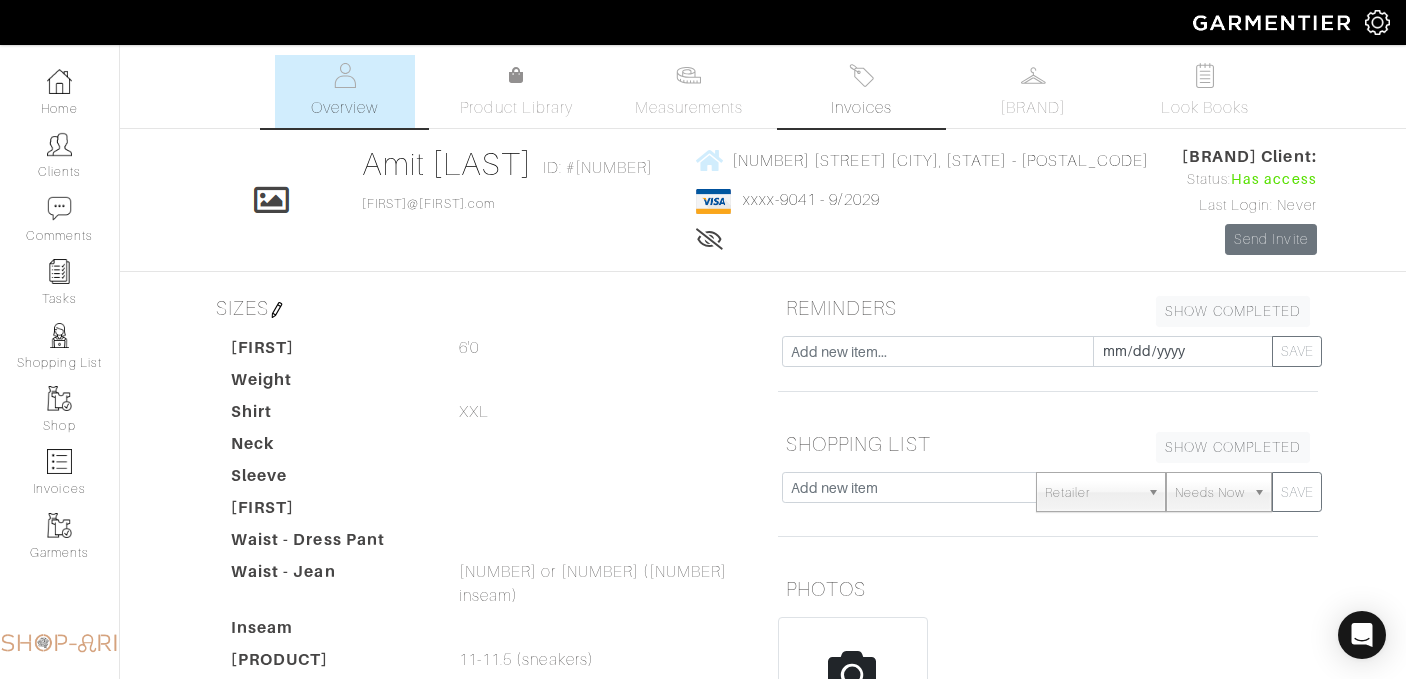 click on "[BRAND]" at bounding box center (861, 108) 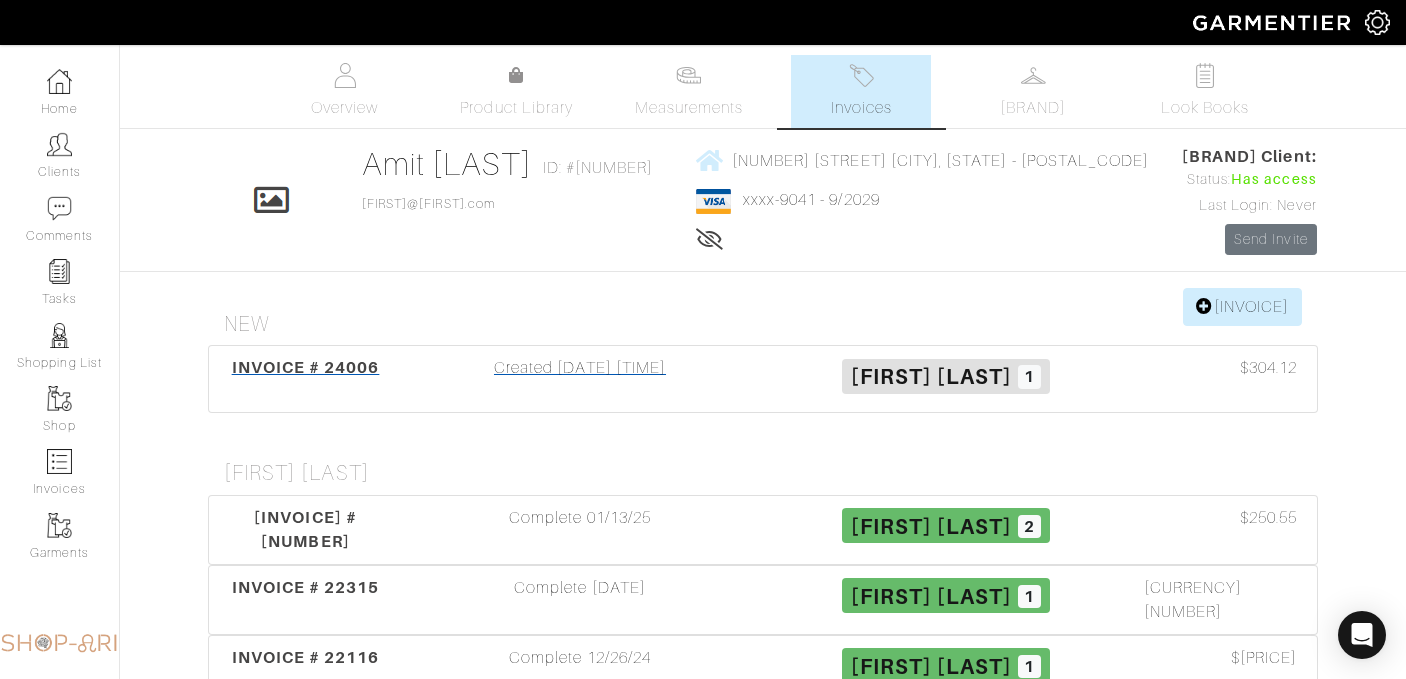 click on "Created 06/30/25 04:13PM" at bounding box center (580, 379) 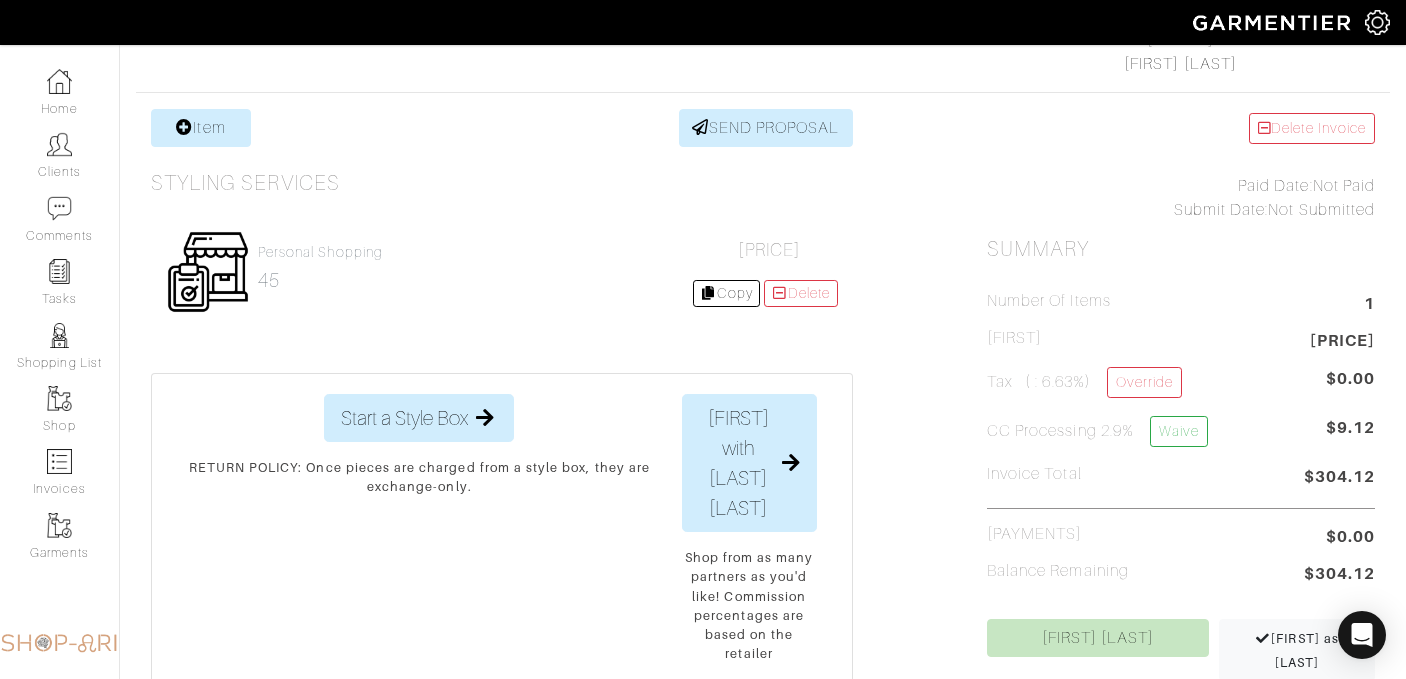 scroll, scrollTop: 365, scrollLeft: 0, axis: vertical 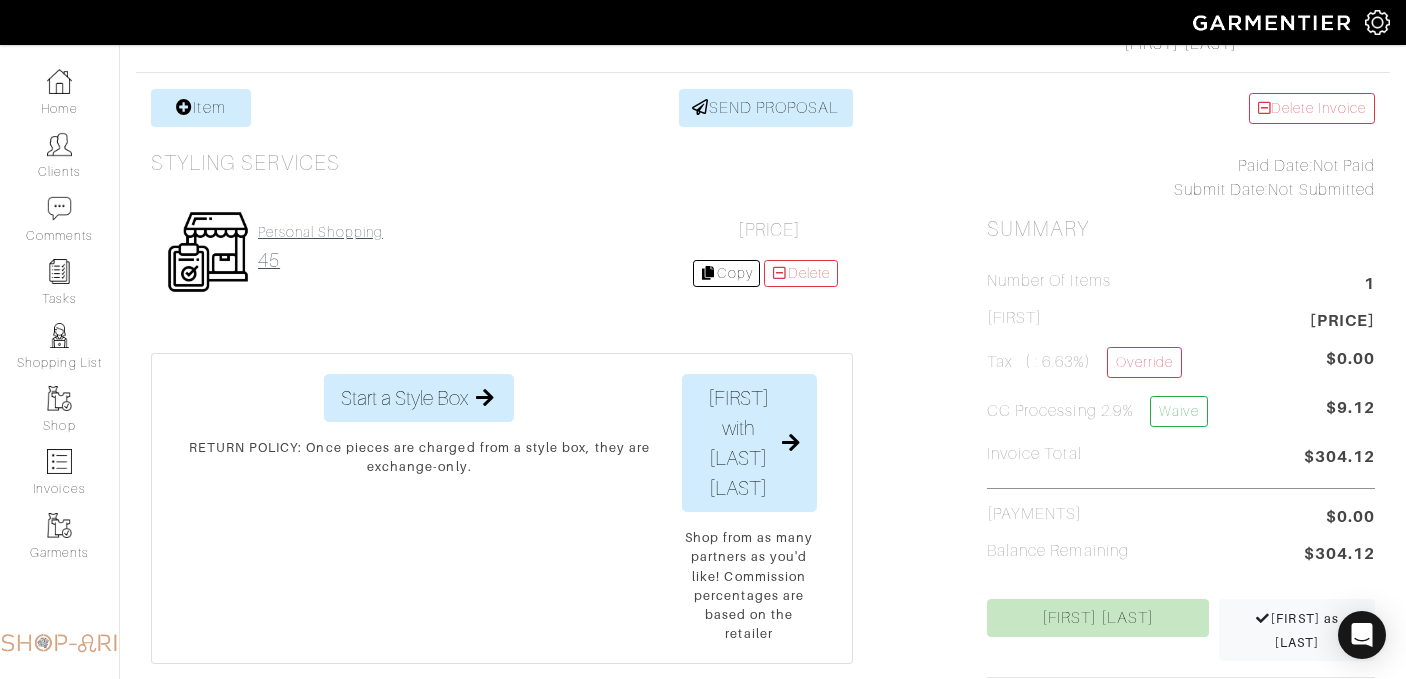 click on "45" at bounding box center [320, 260] 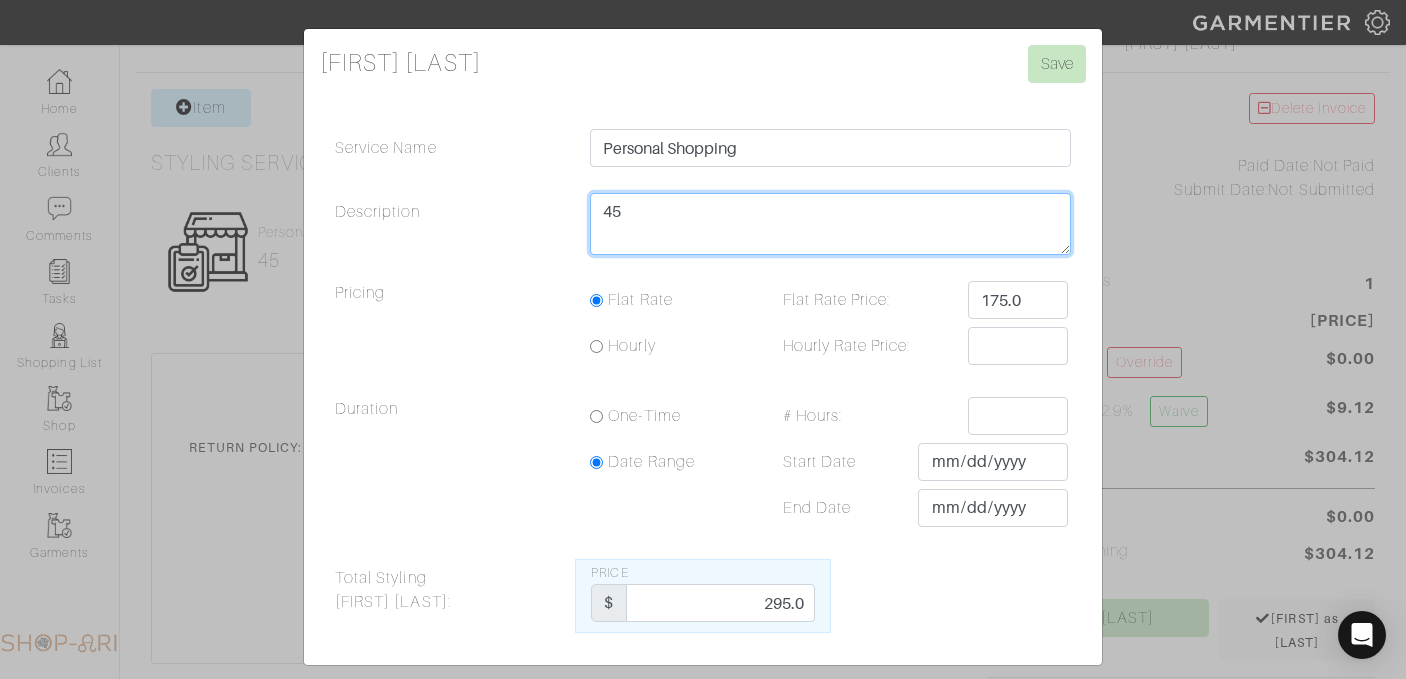 click on "45" at bounding box center (830, 224) 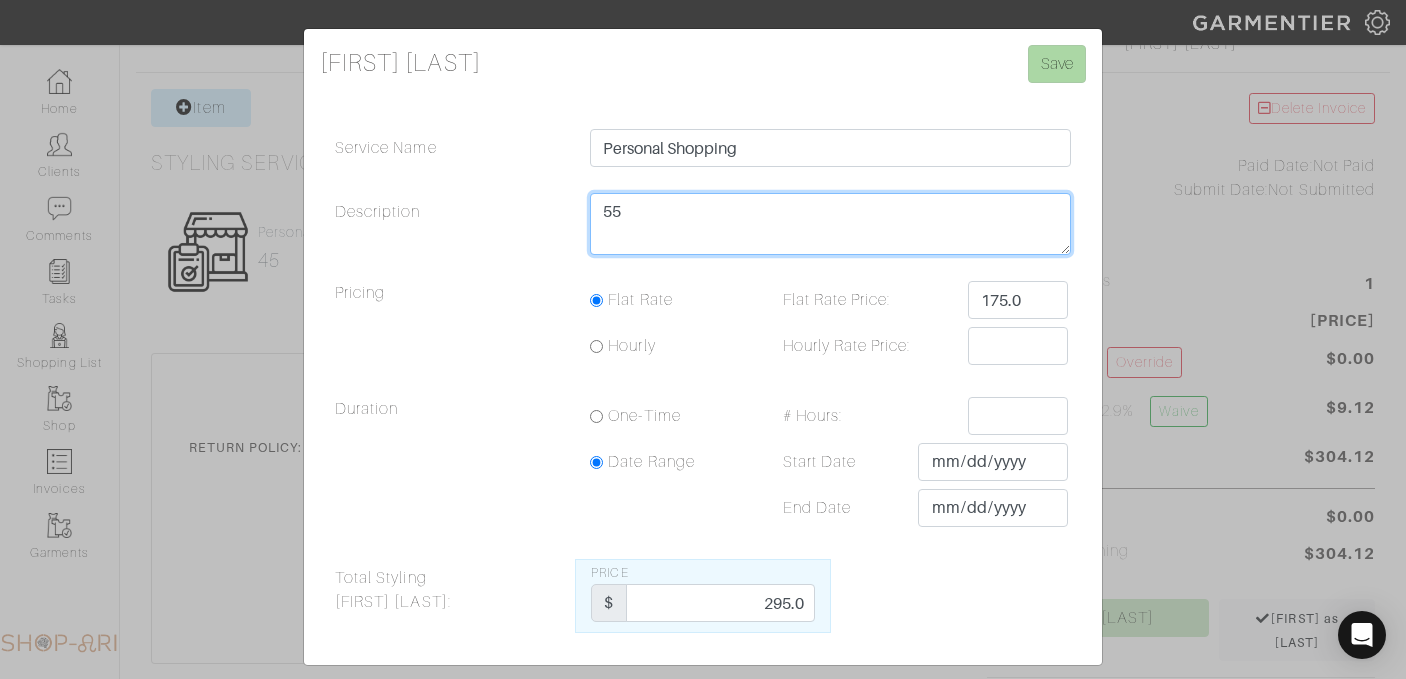 type on "55" 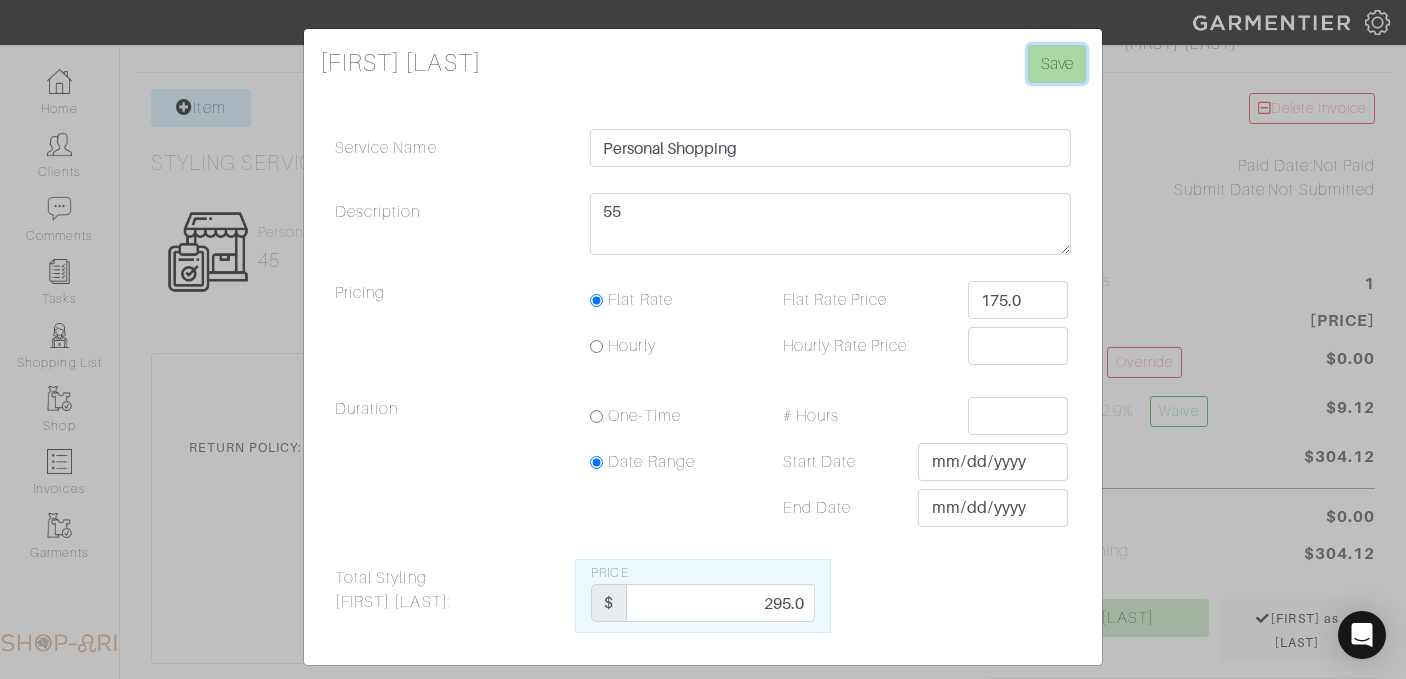 click on "Save" at bounding box center [1057, 64] 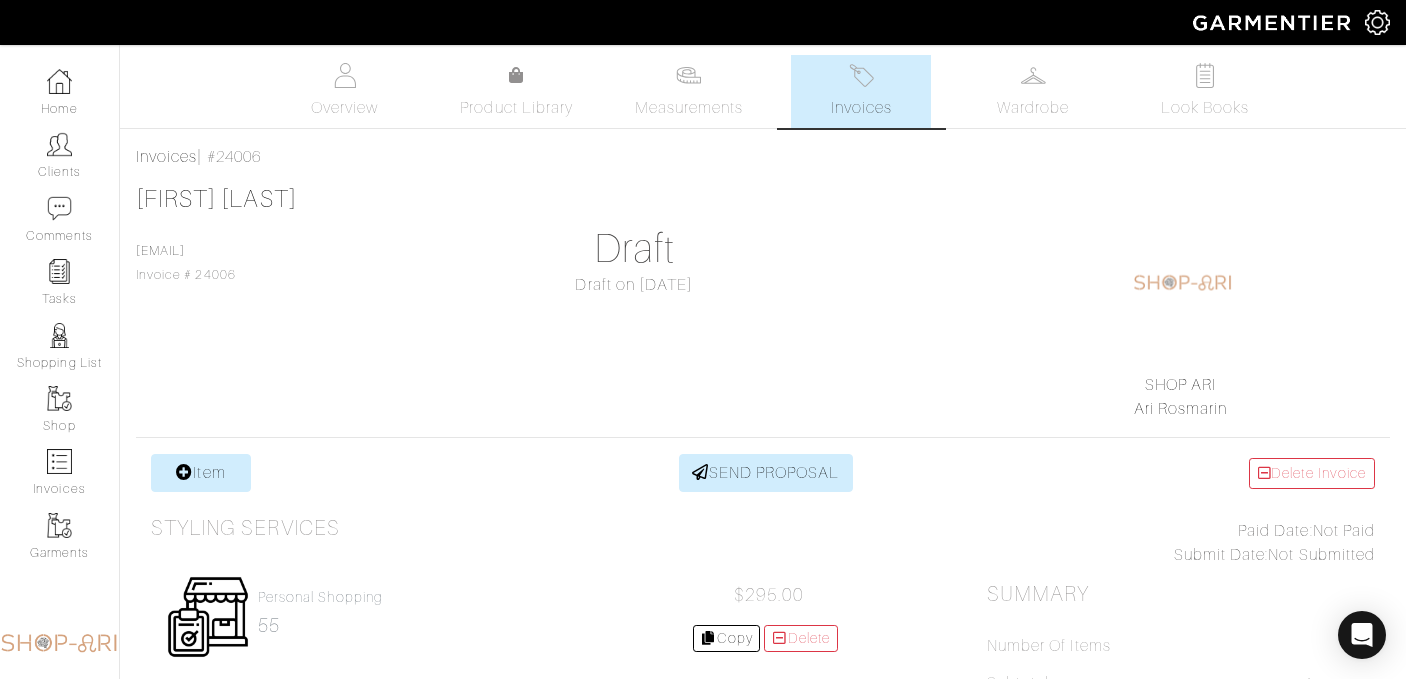 scroll, scrollTop: 0, scrollLeft: 0, axis: both 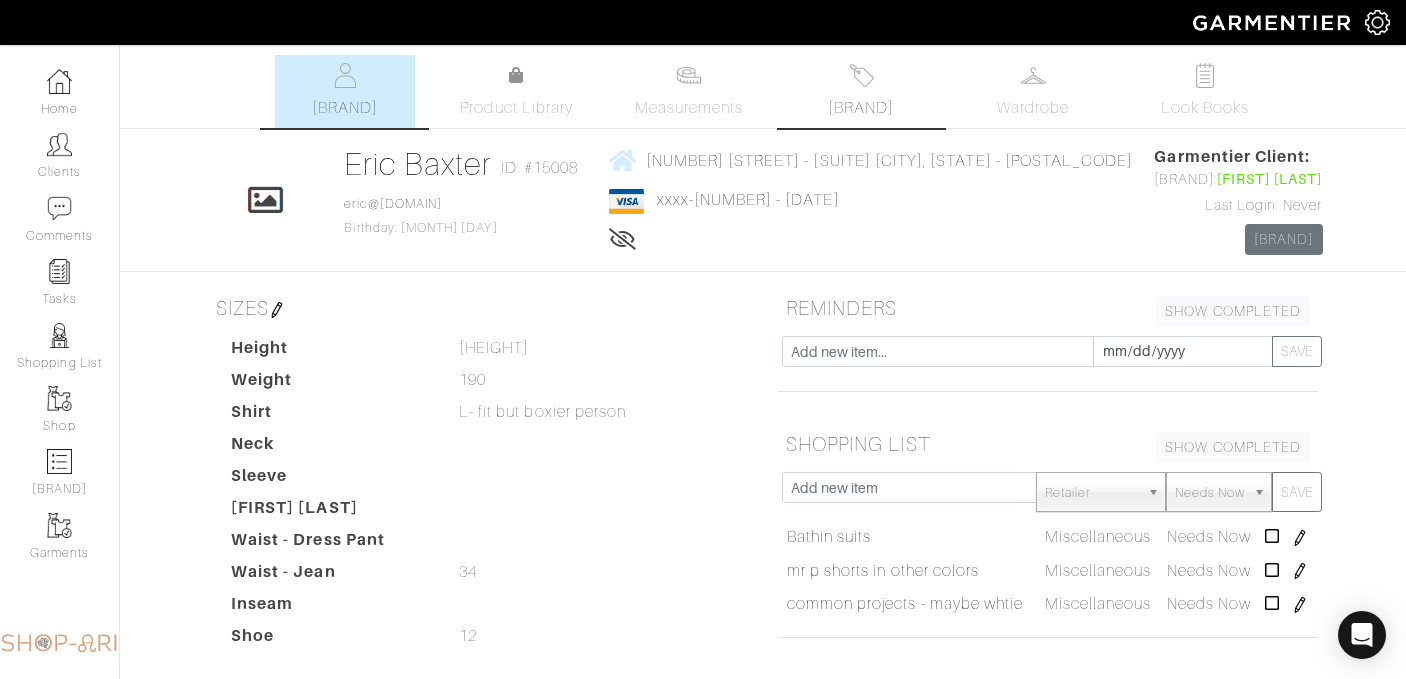 click on "[BRAND]" at bounding box center (861, 91) 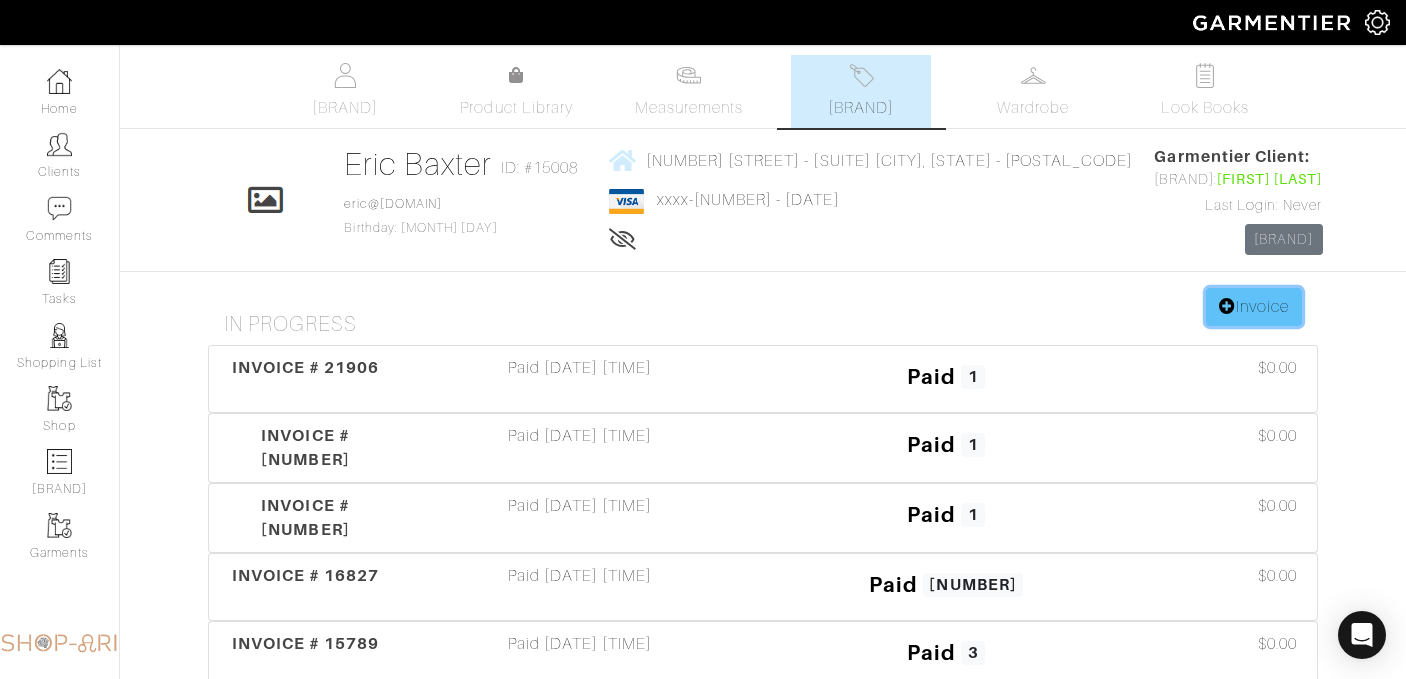 click on "Invoice" at bounding box center (1254, 307) 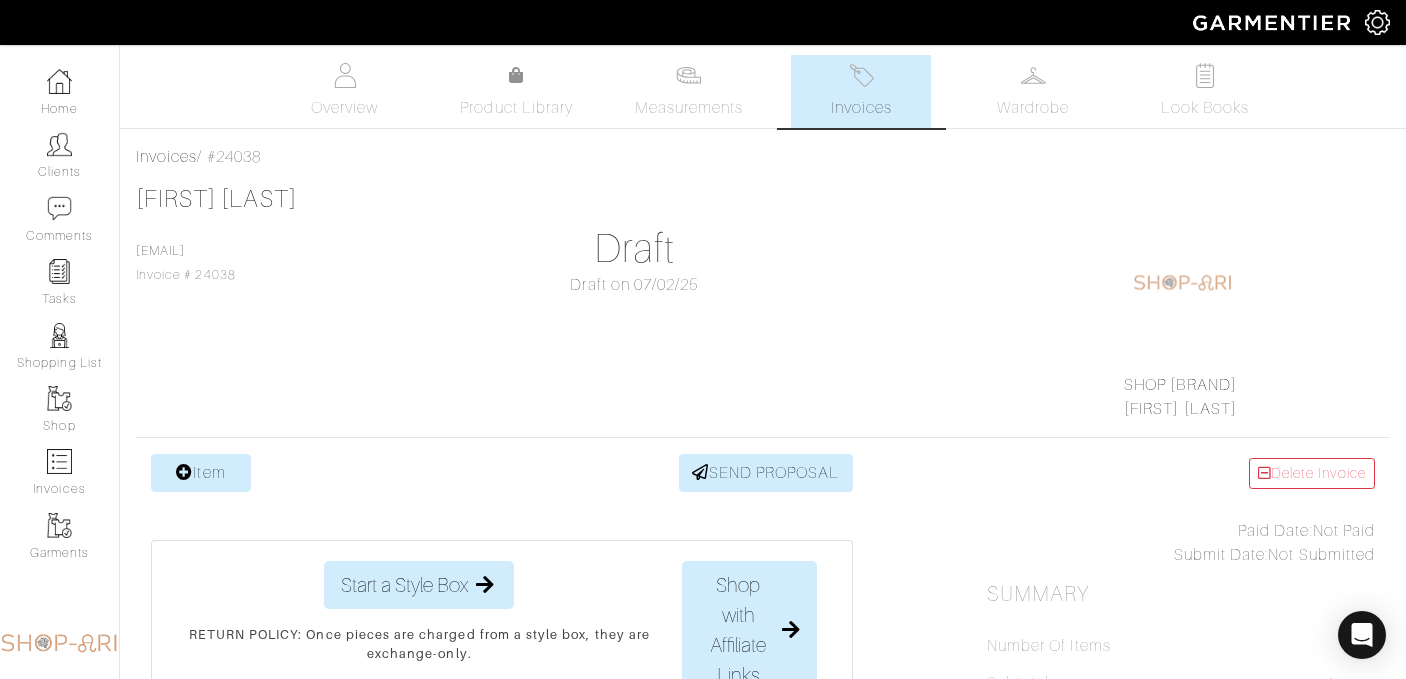 scroll, scrollTop: 0, scrollLeft: 0, axis: both 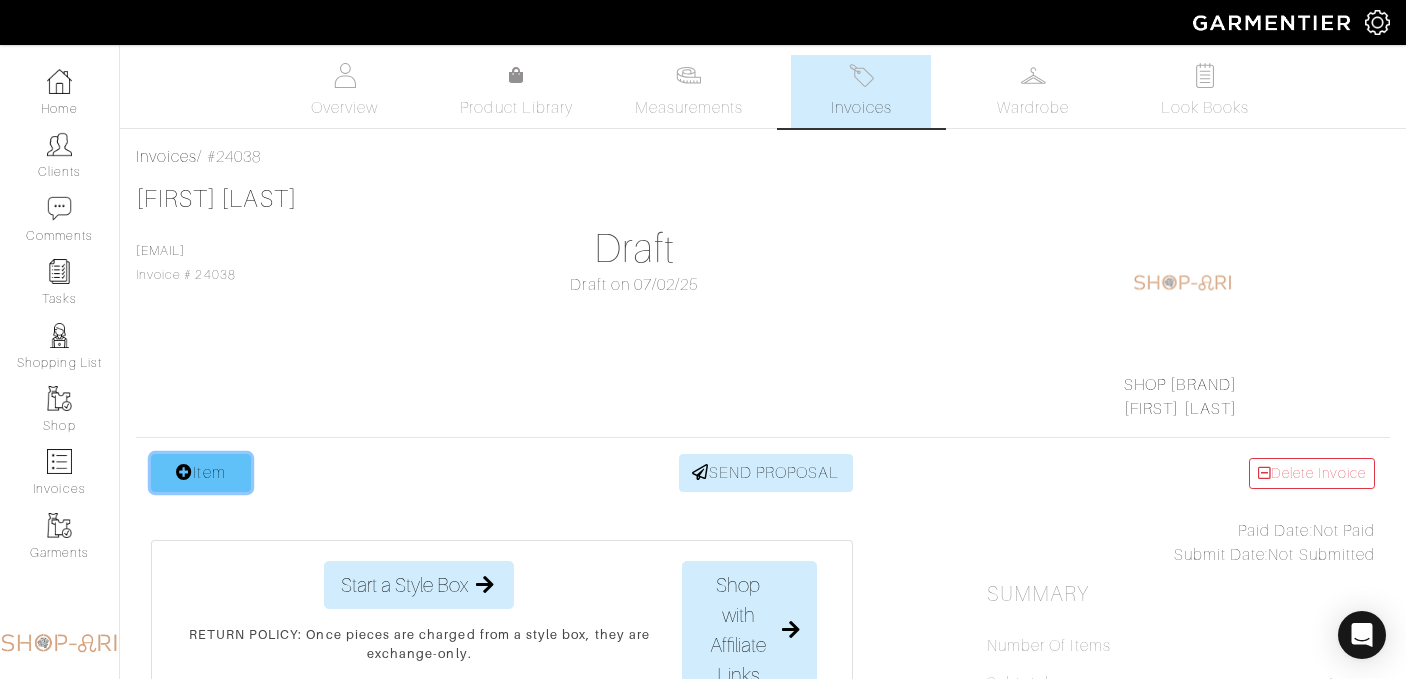 click on "Item" at bounding box center [201, 473] 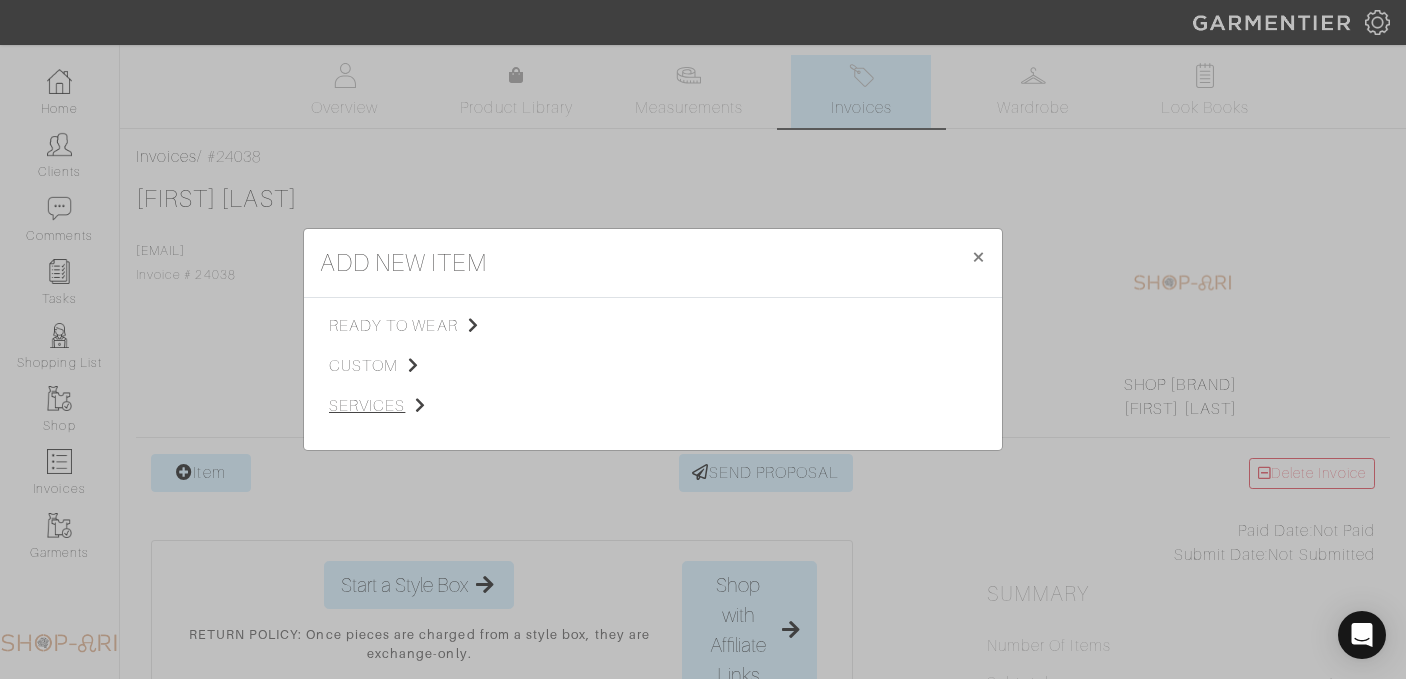 click on "services" at bounding box center (429, 406) 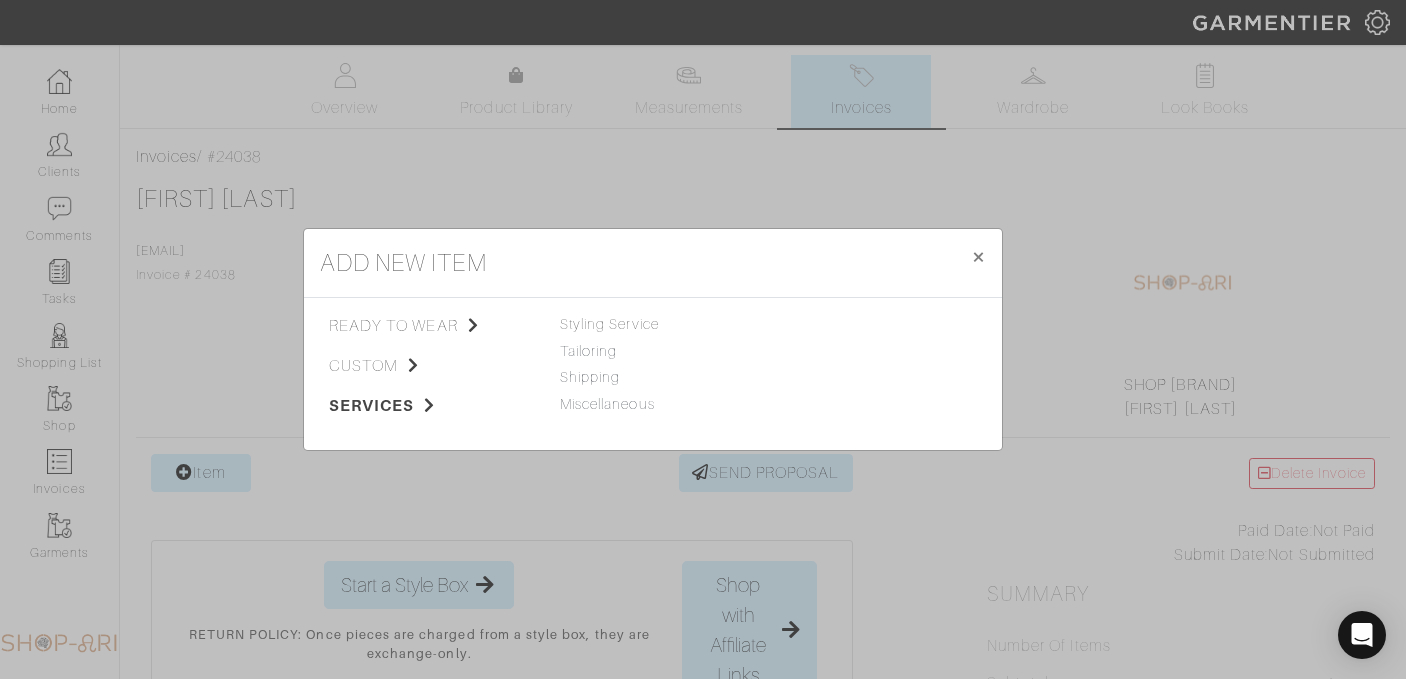 click on "ready to wear
custom
services
Tops
Bottoms
Sport Coats
Suiting
Outerwear
Shoes
Swimwear
Accessories
Other
Custom Shirt
Custom Pant
Custom Sport Coat
Custom Suit
Custom Vest
Custom Outerwear
Shipping" at bounding box center (653, 374) 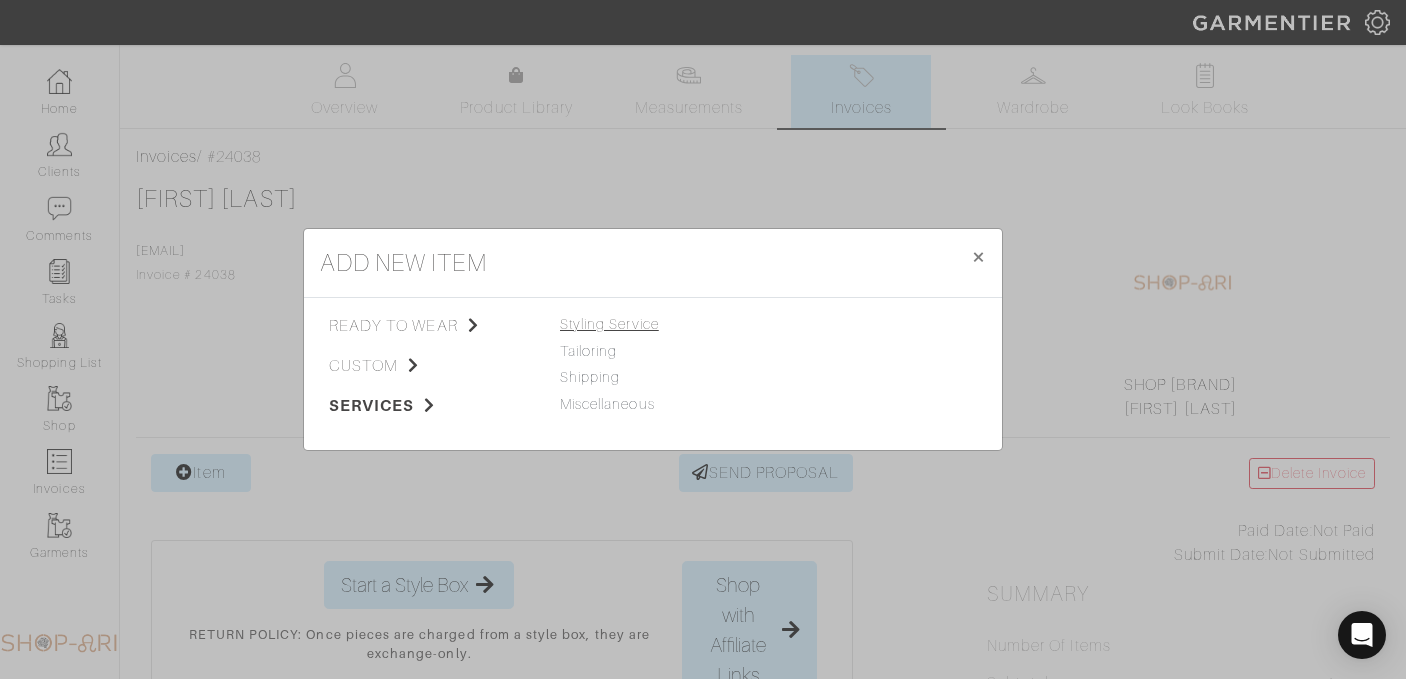 click on "Styling Service" at bounding box center (609, 324) 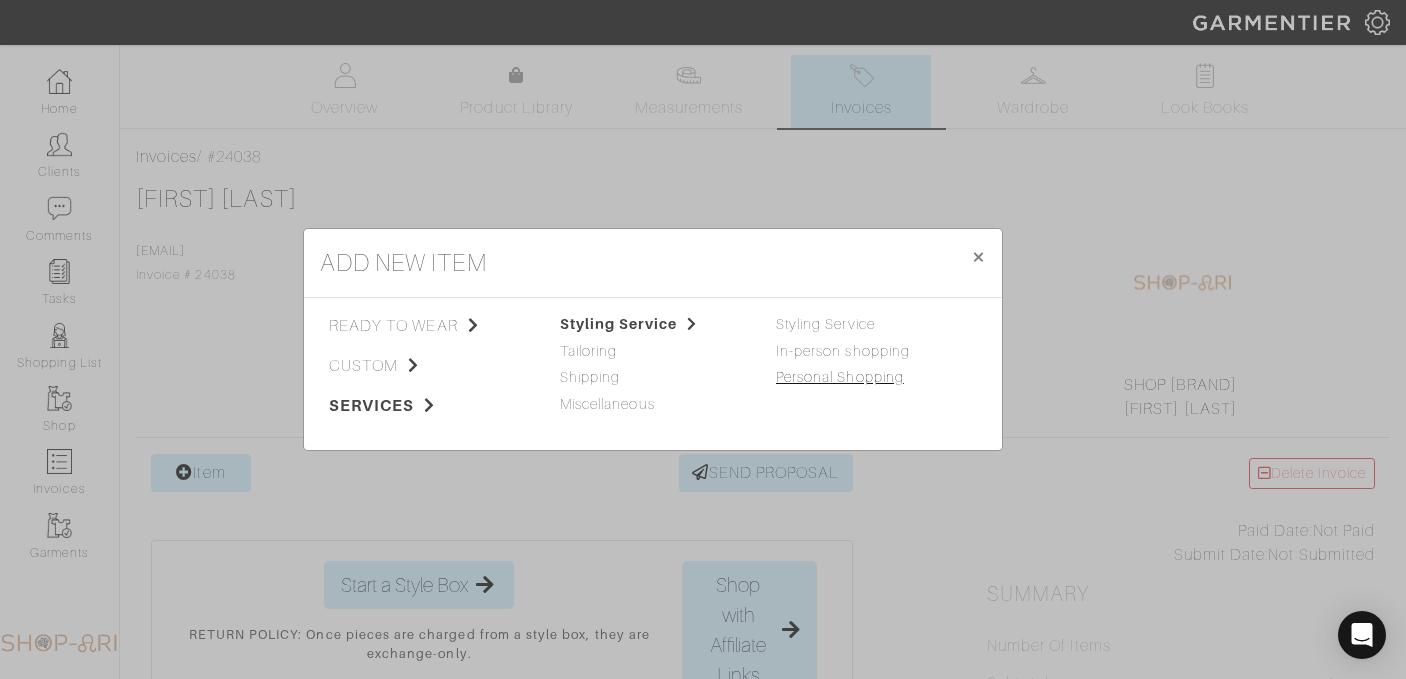click on "Personal Shopping" at bounding box center [840, 377] 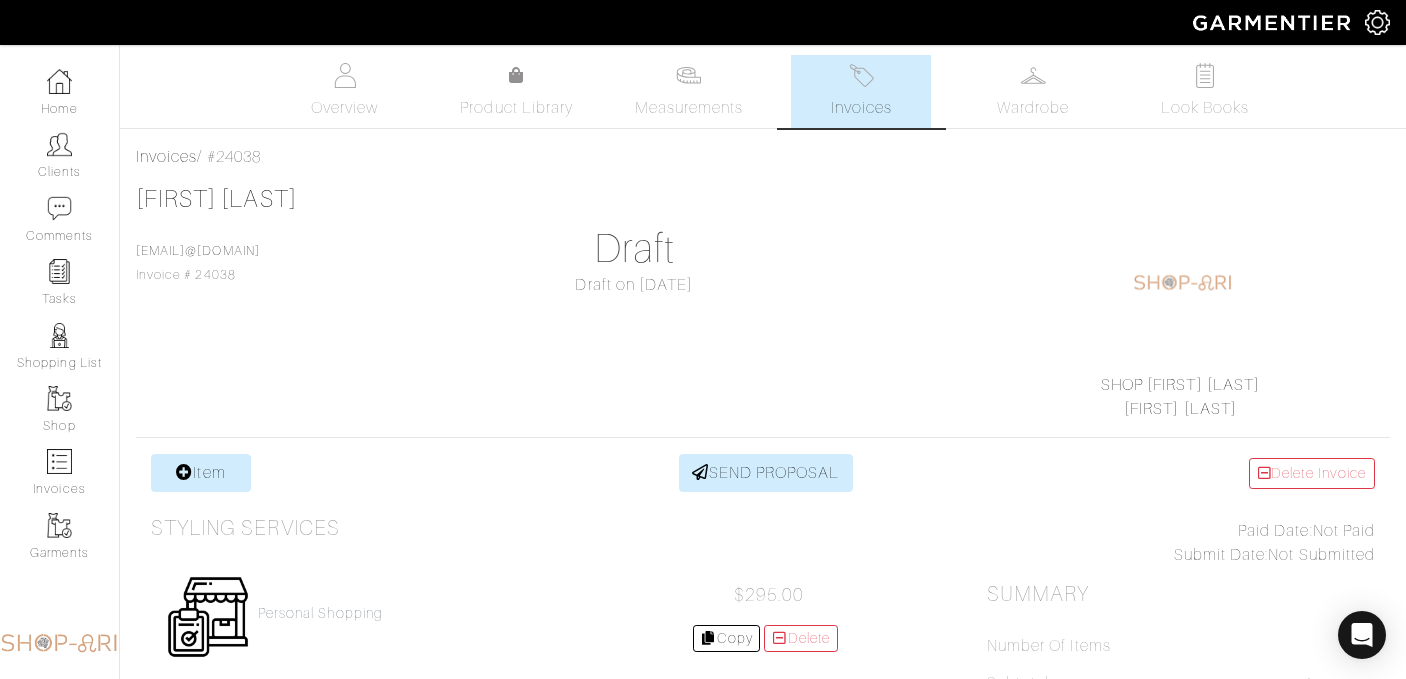 scroll, scrollTop: 0, scrollLeft: 0, axis: both 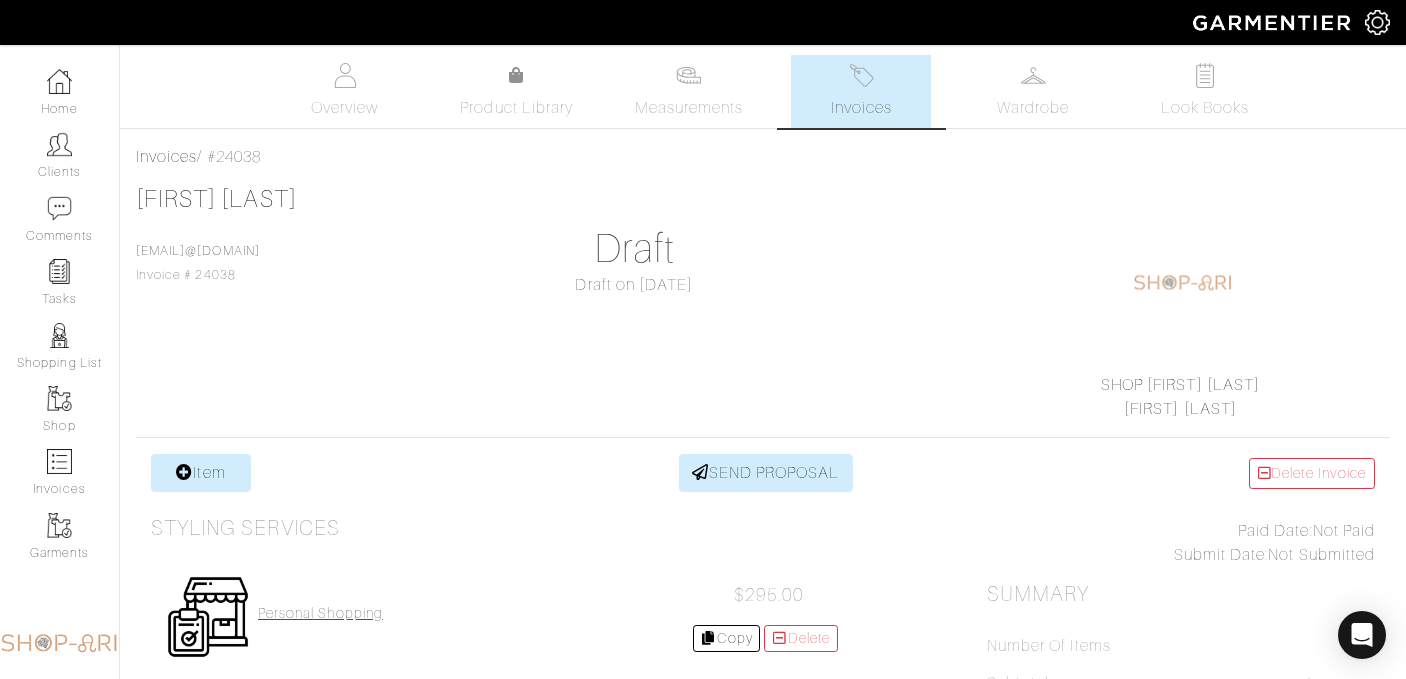 click on "Personal Shopping" at bounding box center [320, 613] 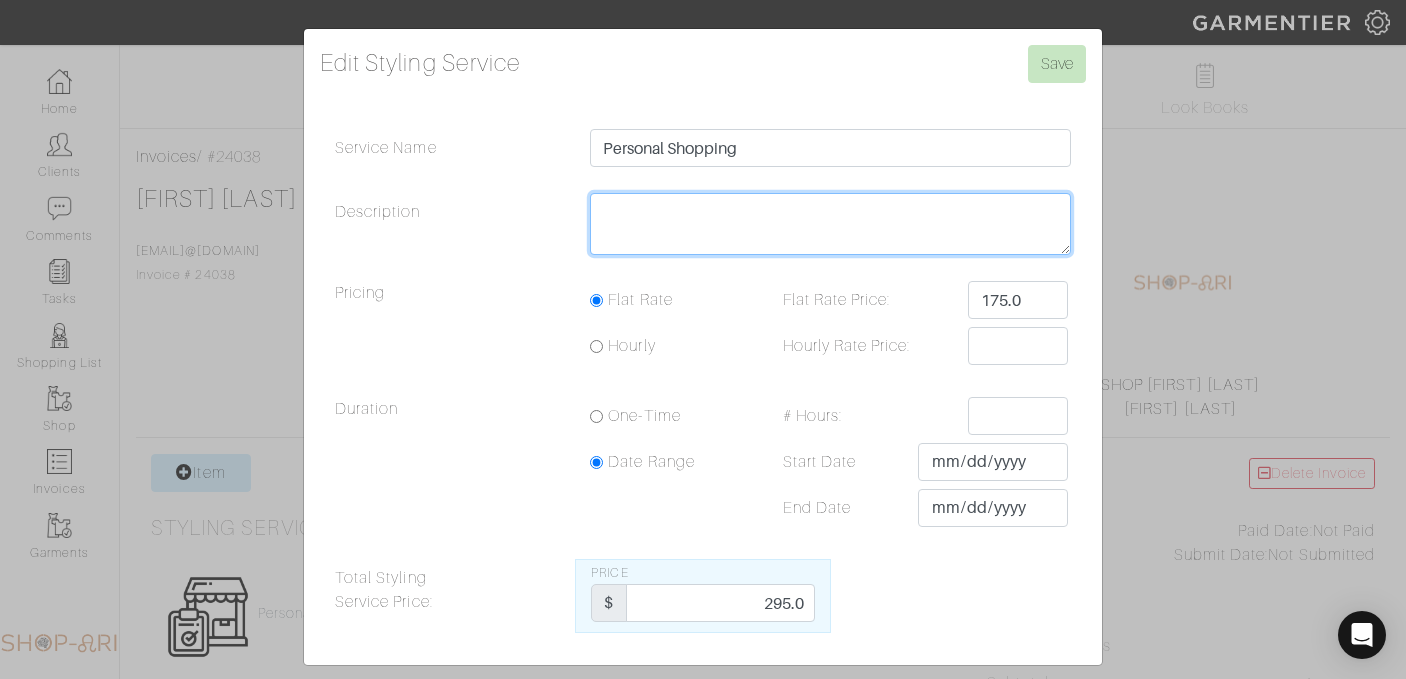 click on "Description" at bounding box center [830, 224] 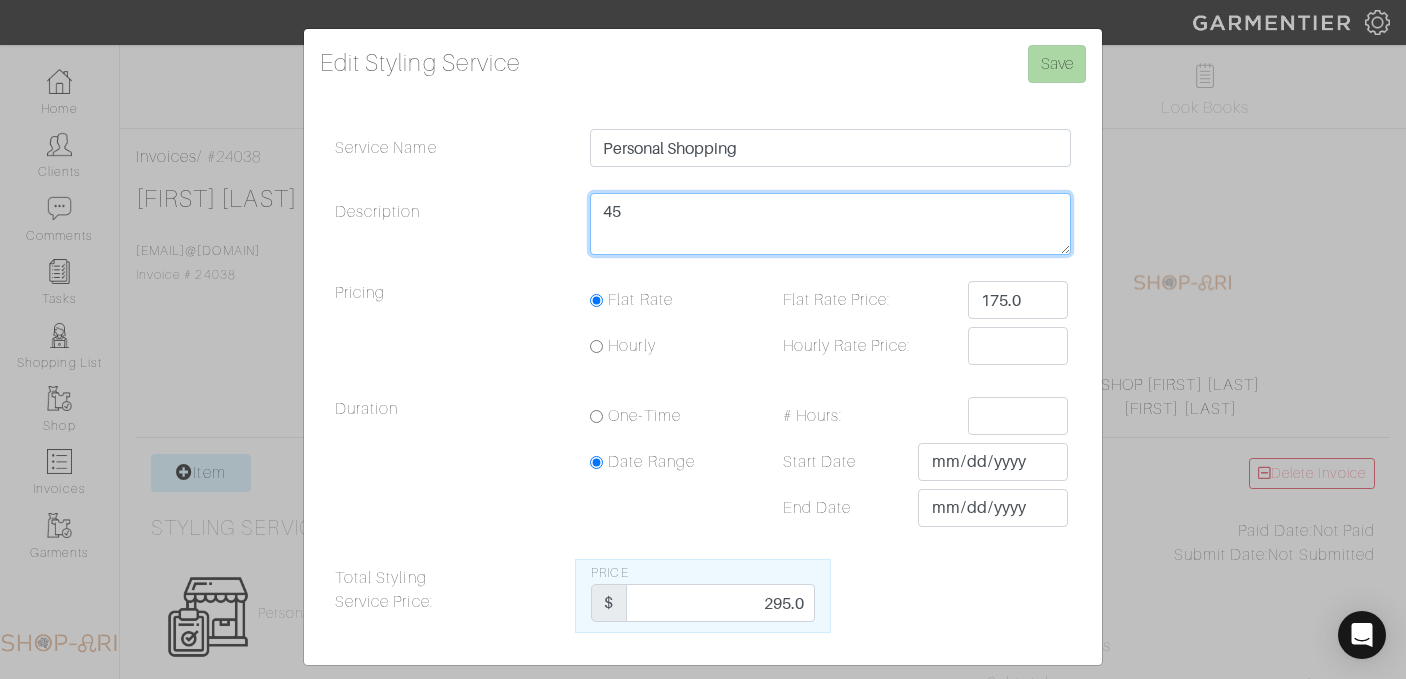 type on "45" 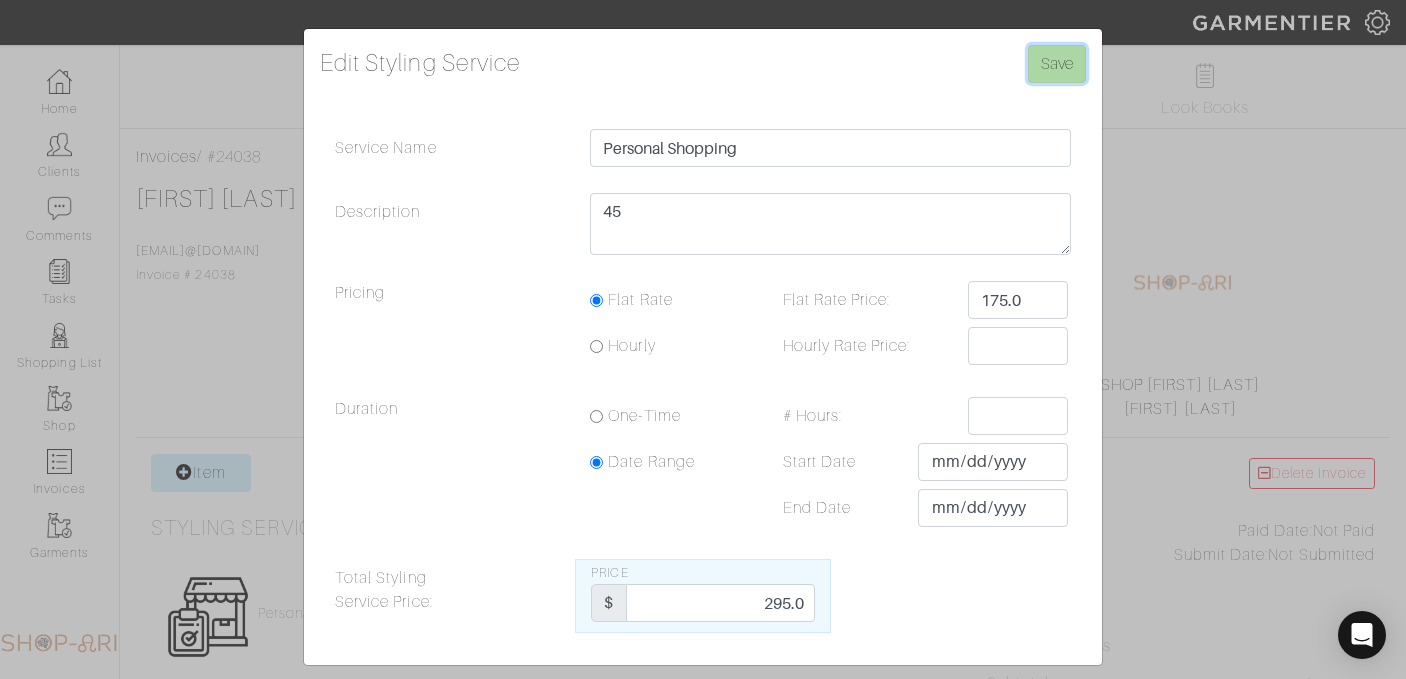 click on "Save" at bounding box center (1057, 64) 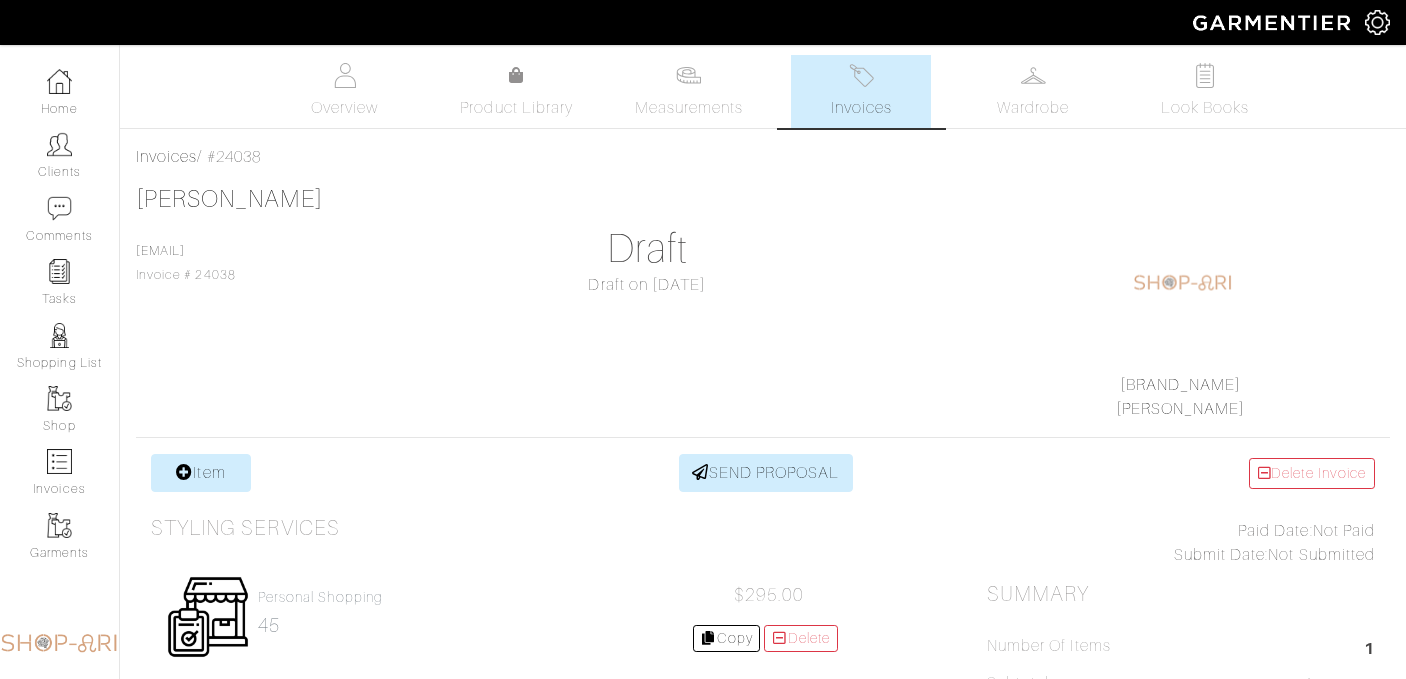 scroll, scrollTop: 0, scrollLeft: 0, axis: both 